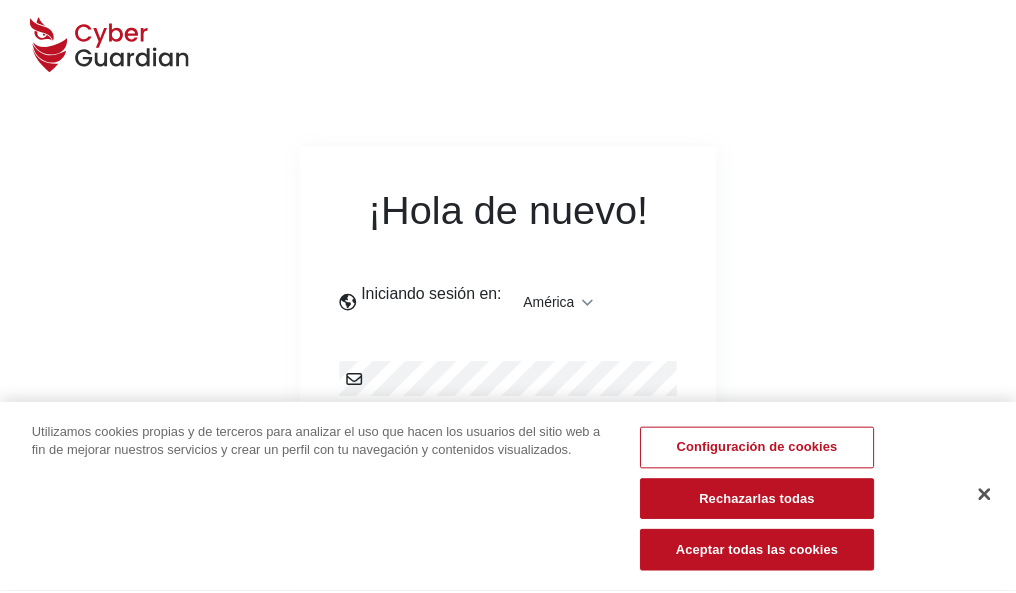 scroll, scrollTop: 0, scrollLeft: 0, axis: both 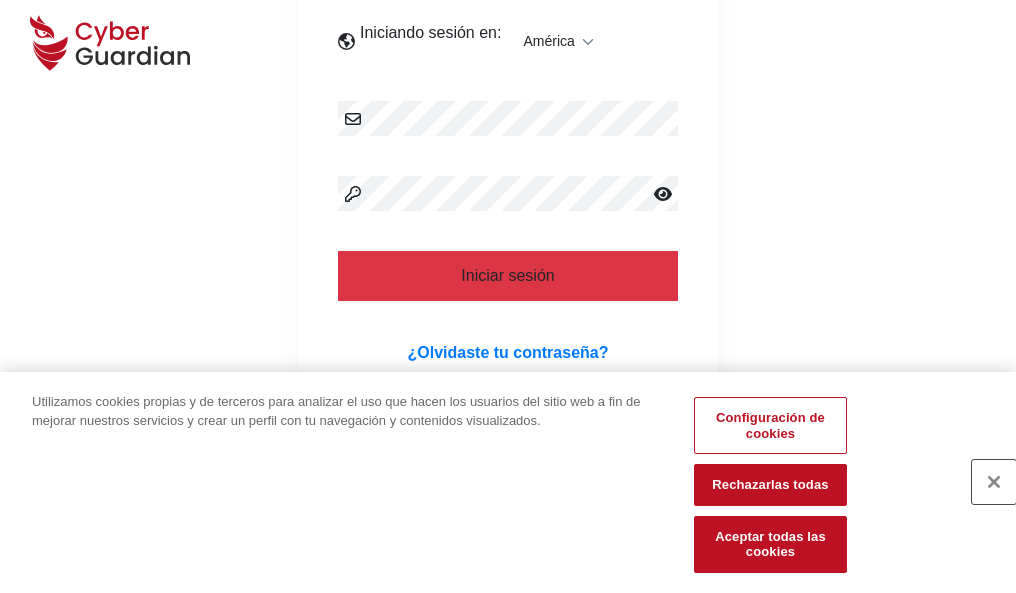 click at bounding box center (994, 482) 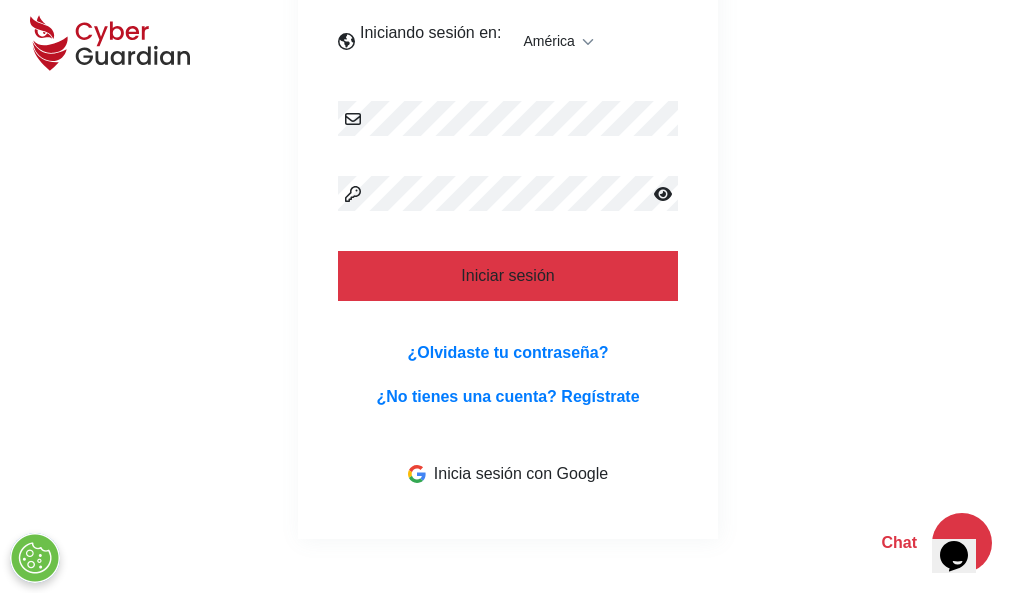 scroll, scrollTop: 454, scrollLeft: 0, axis: vertical 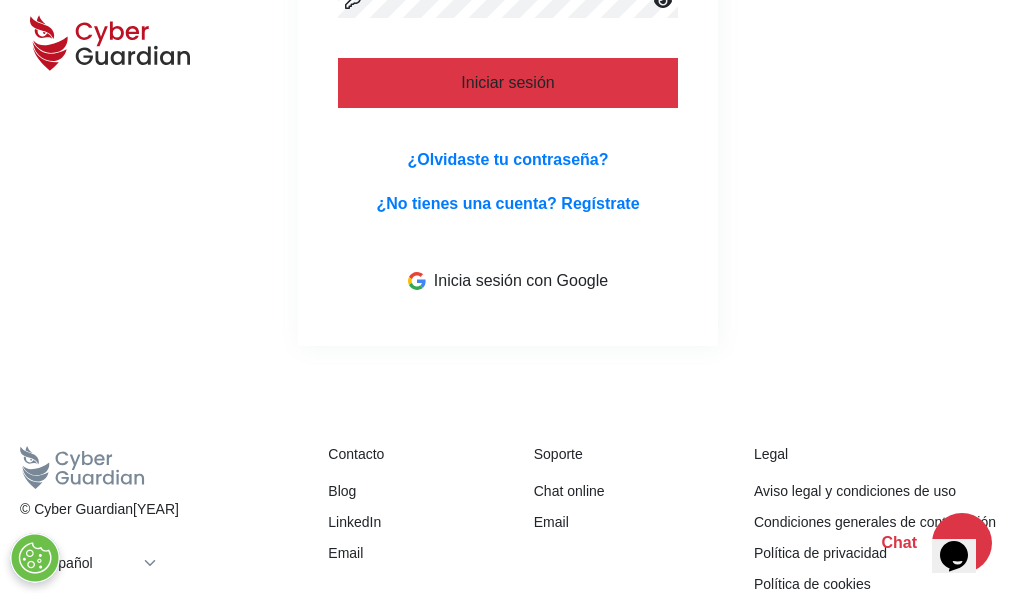 type 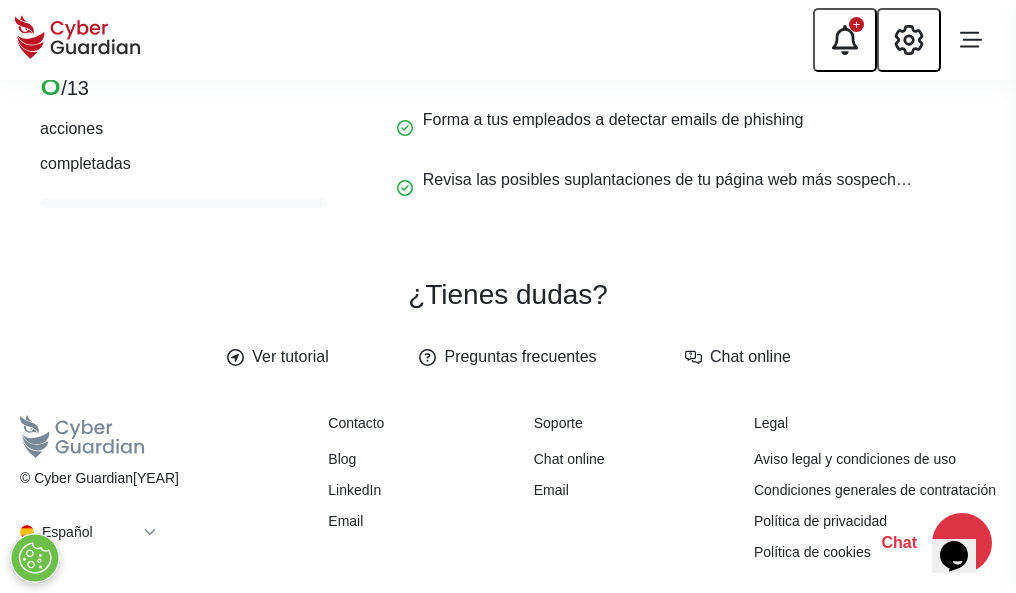 scroll, scrollTop: 0, scrollLeft: 0, axis: both 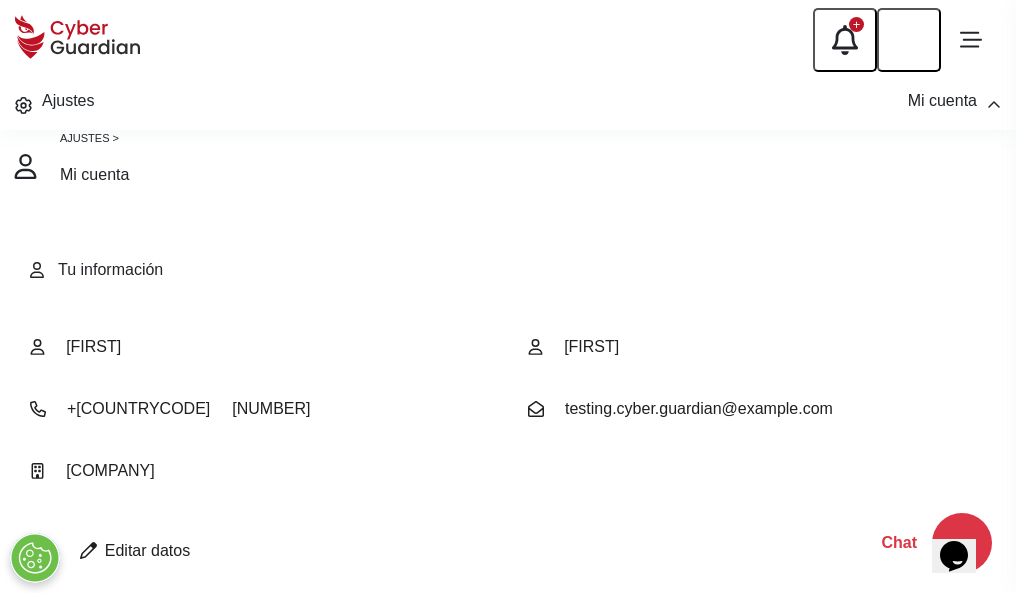 click at bounding box center (88, 550) 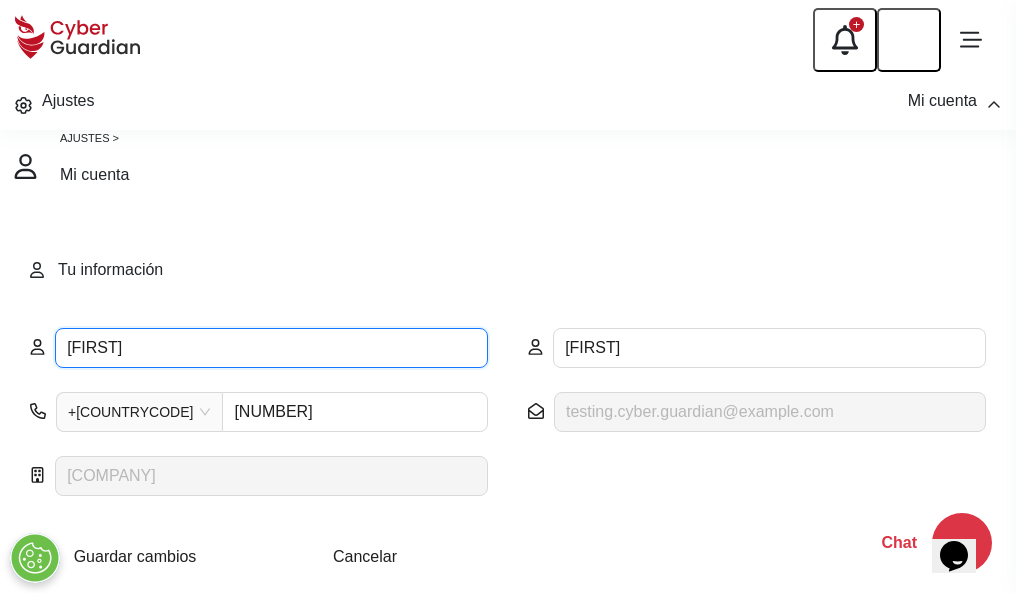 click on "ILEANA" at bounding box center [271, 348] 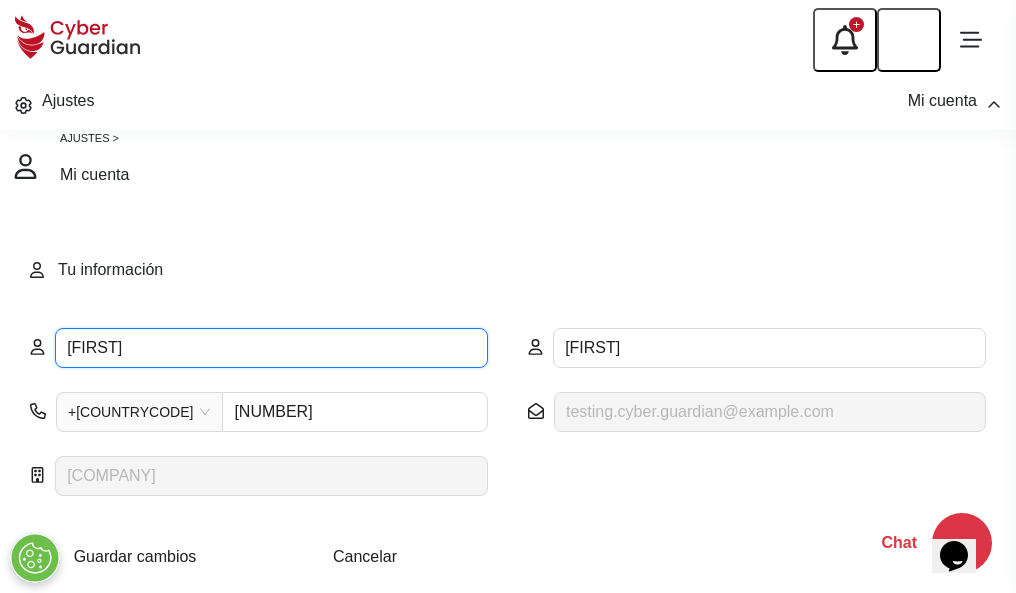 type on "Aristides" 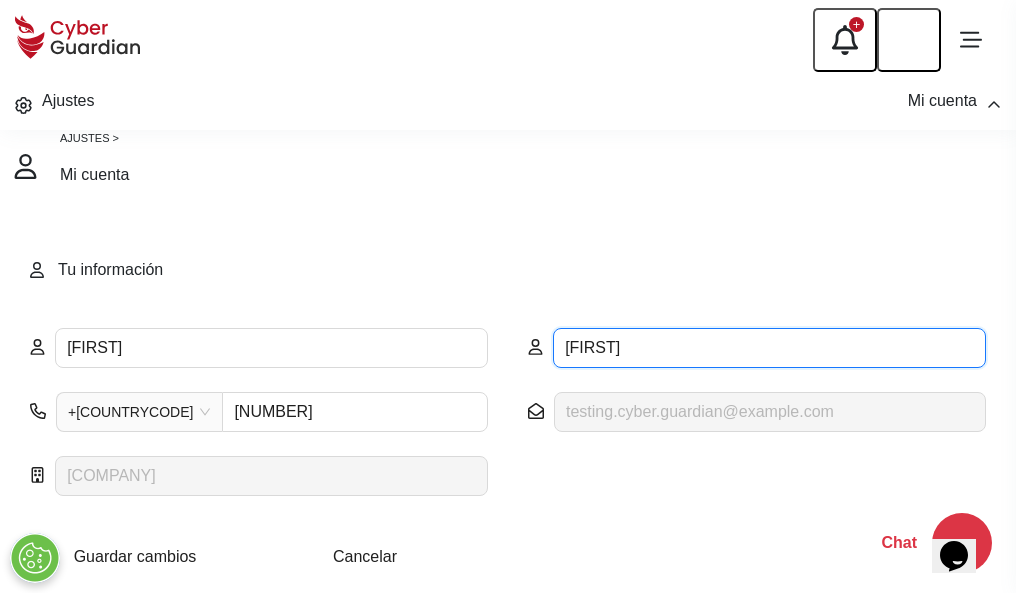 click on "CORREA" at bounding box center (769, 348) 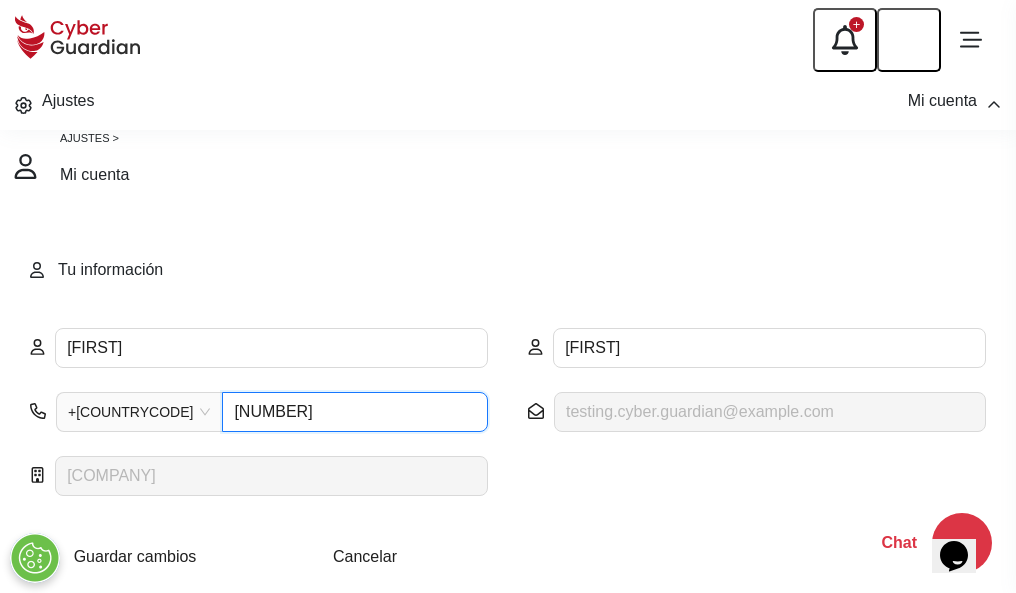 click on "1164055377" at bounding box center [355, 412] 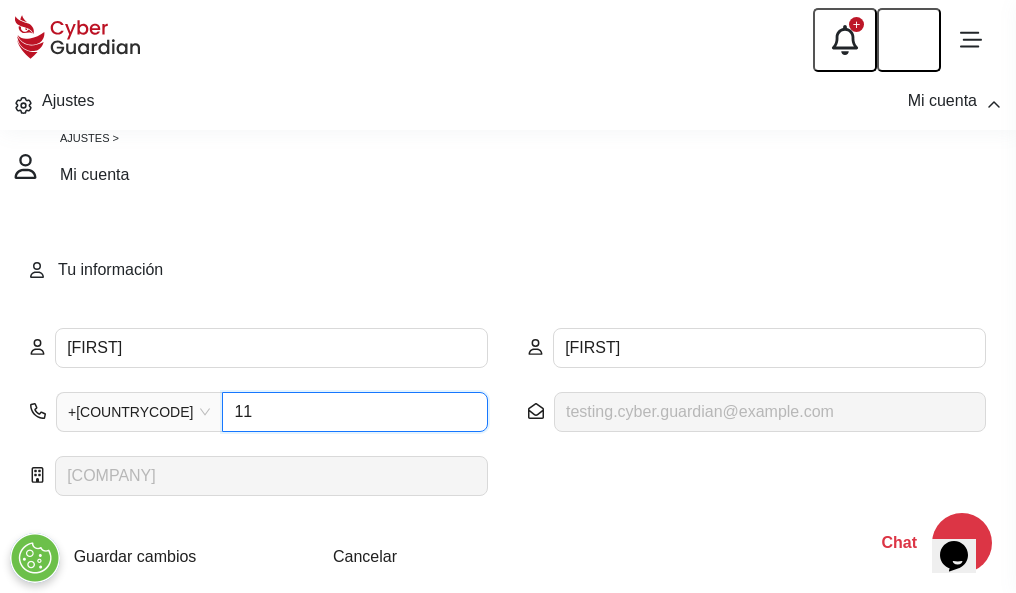 type on "1" 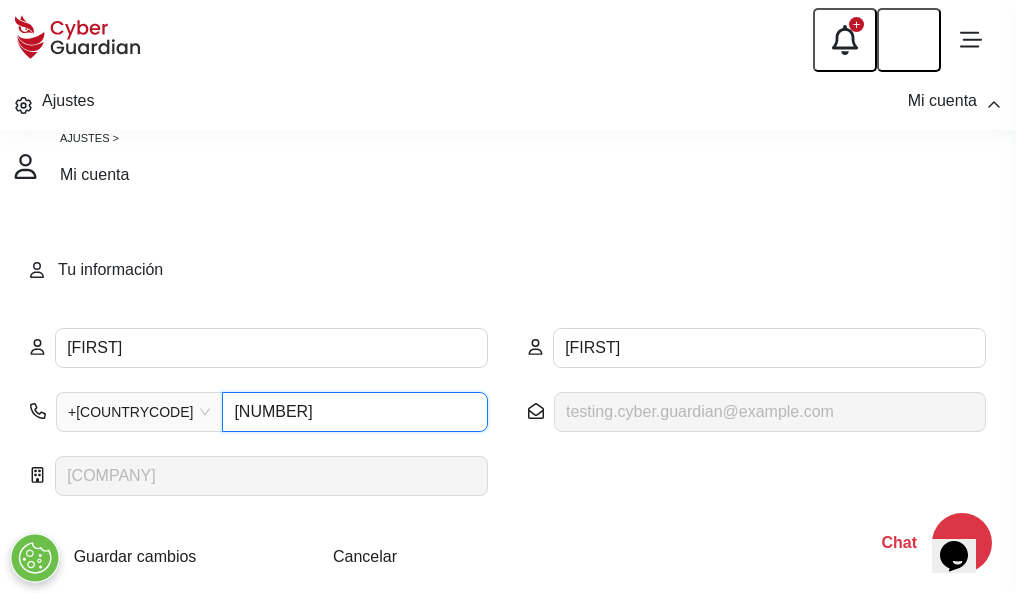 type on "4842567258" 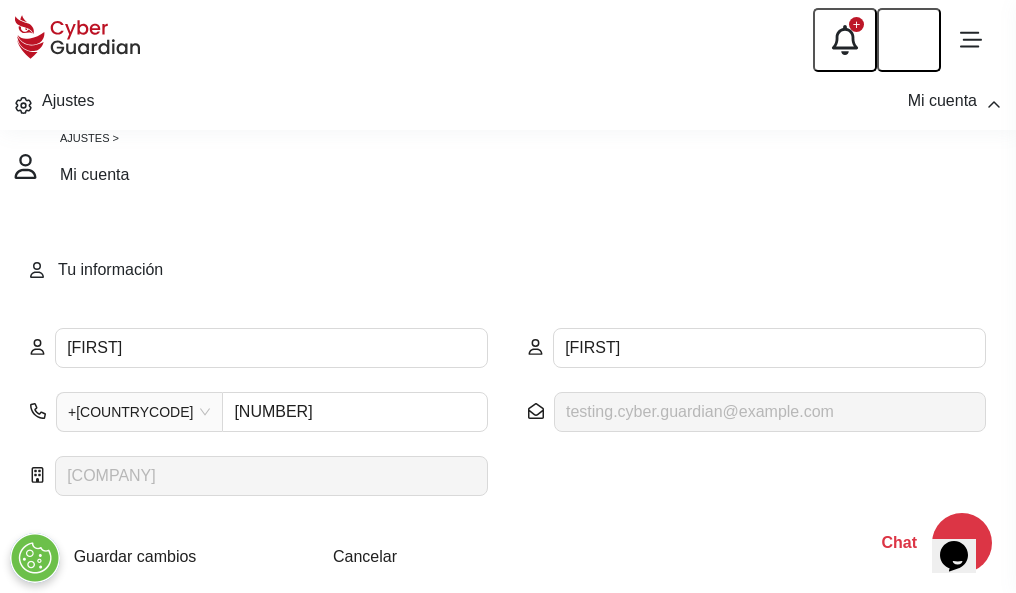 click on "Cancelar" at bounding box center (365, 556) 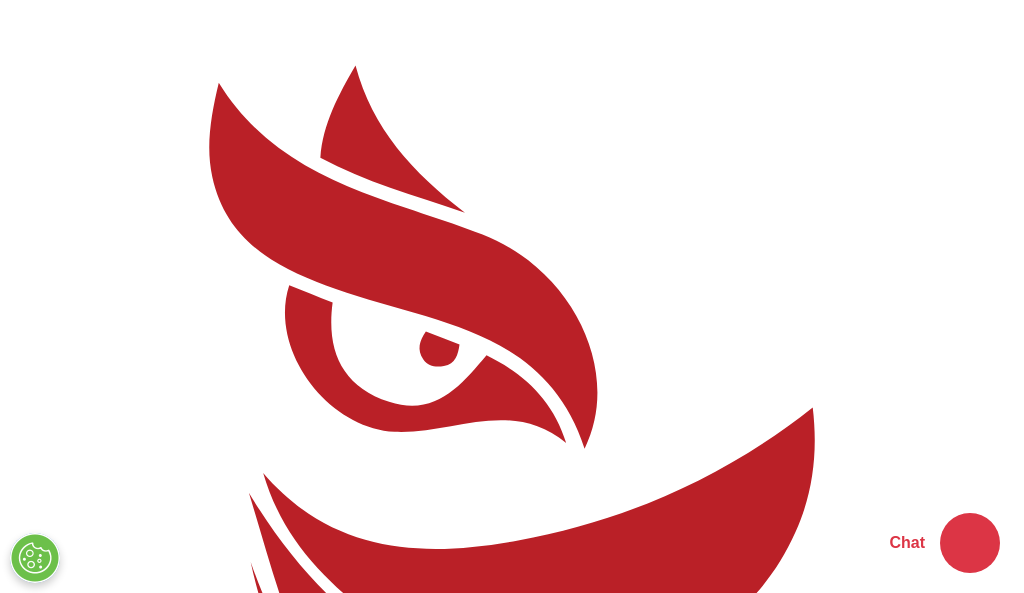 scroll, scrollTop: 0, scrollLeft: 0, axis: both 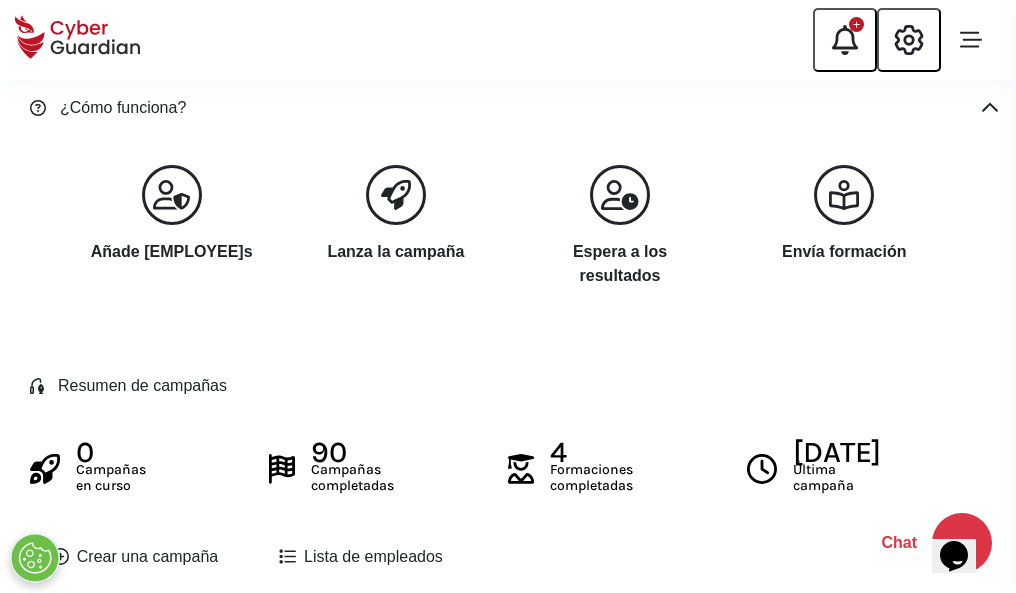 click on "Crear una campaña" at bounding box center [135, 557] 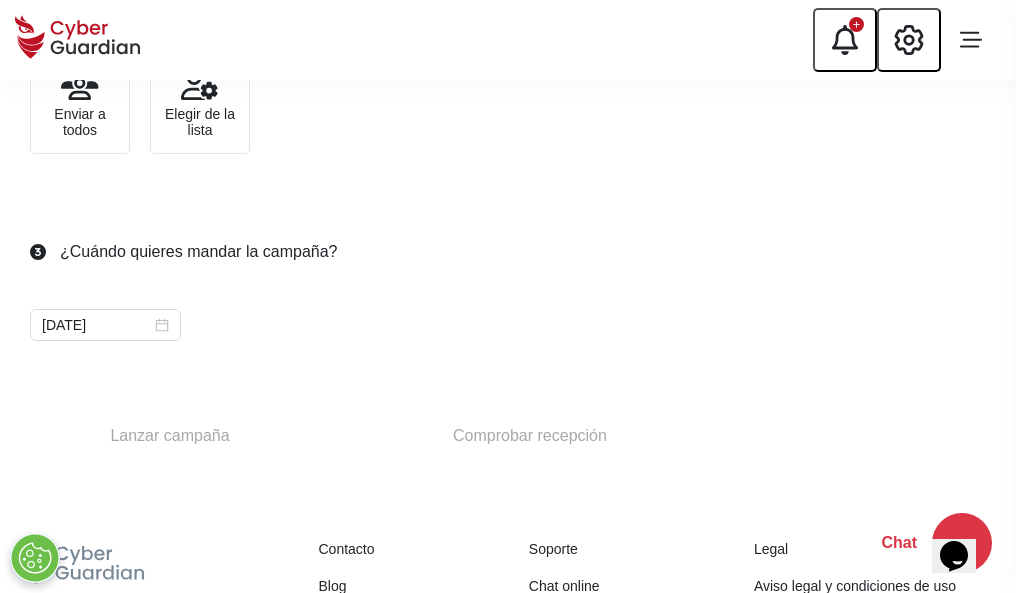 scroll, scrollTop: 732, scrollLeft: 0, axis: vertical 